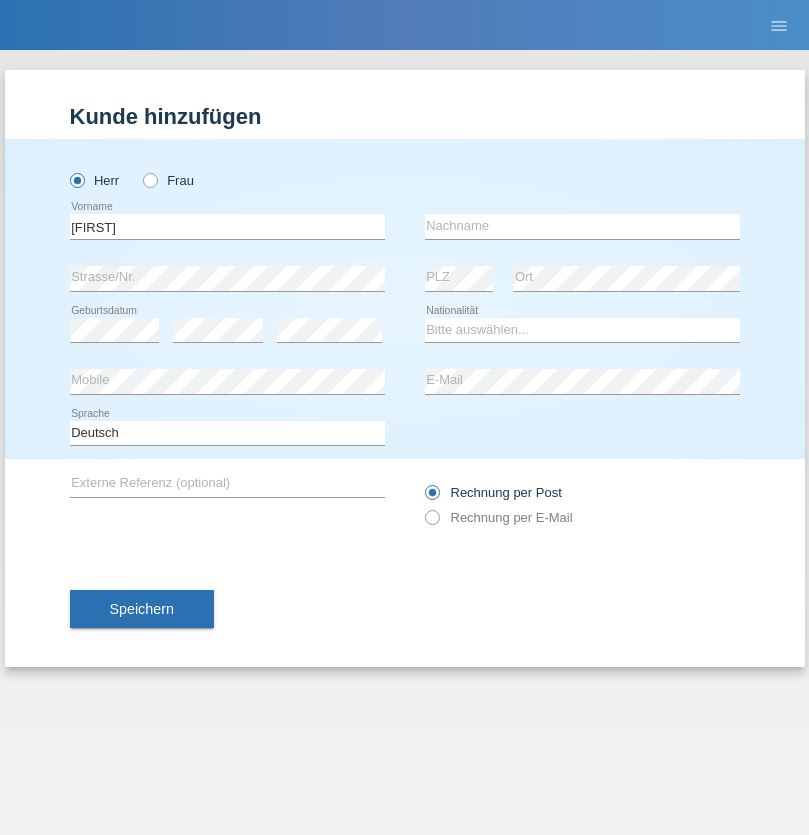scroll, scrollTop: 0, scrollLeft: 0, axis: both 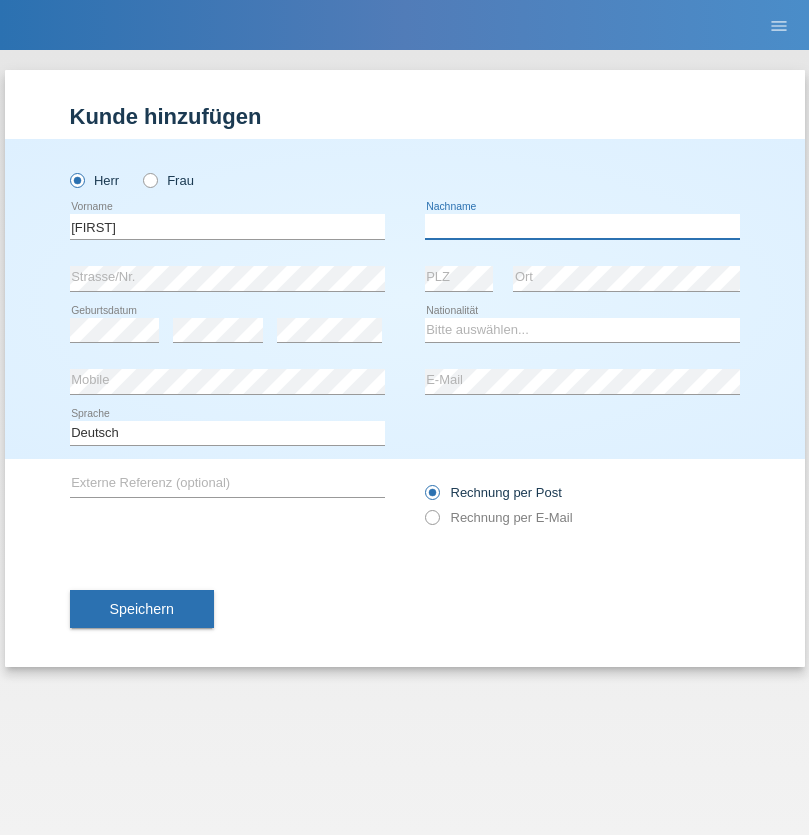 click at bounding box center [582, 226] 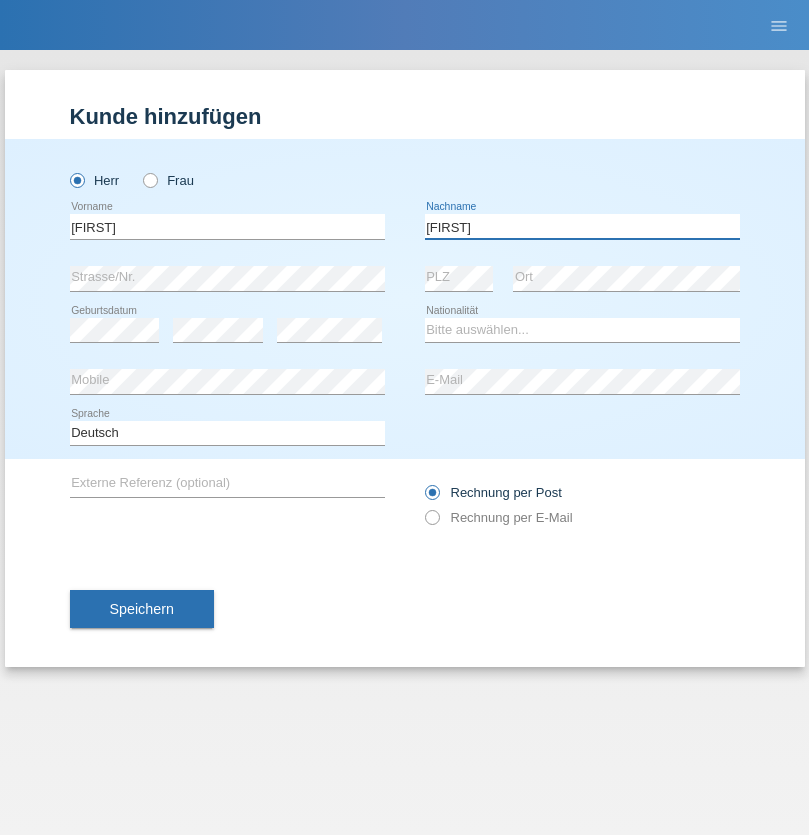 type on "Alexander" 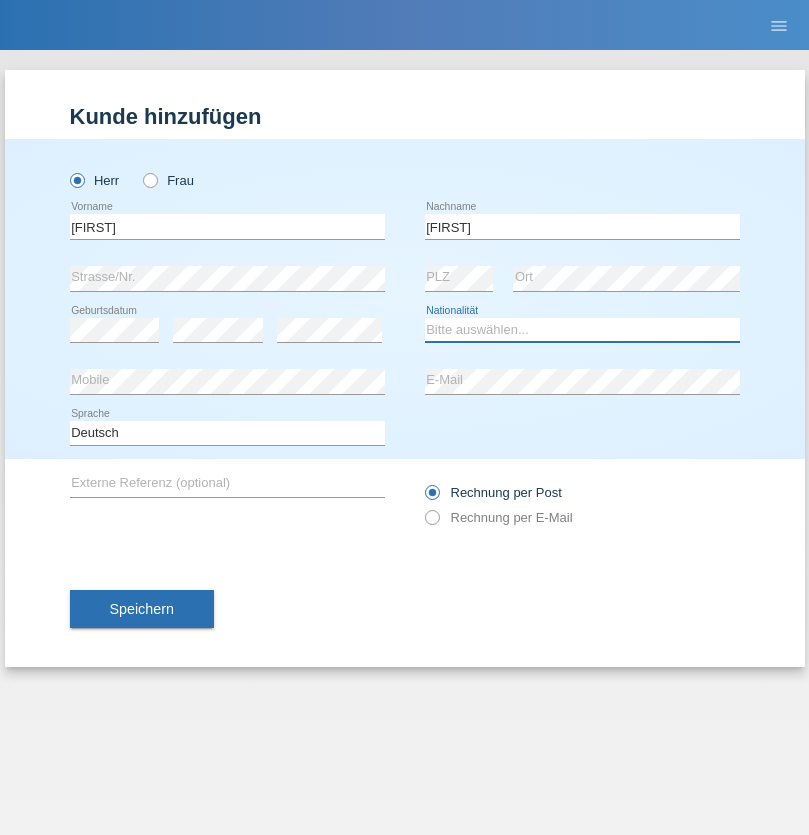 select on "PT" 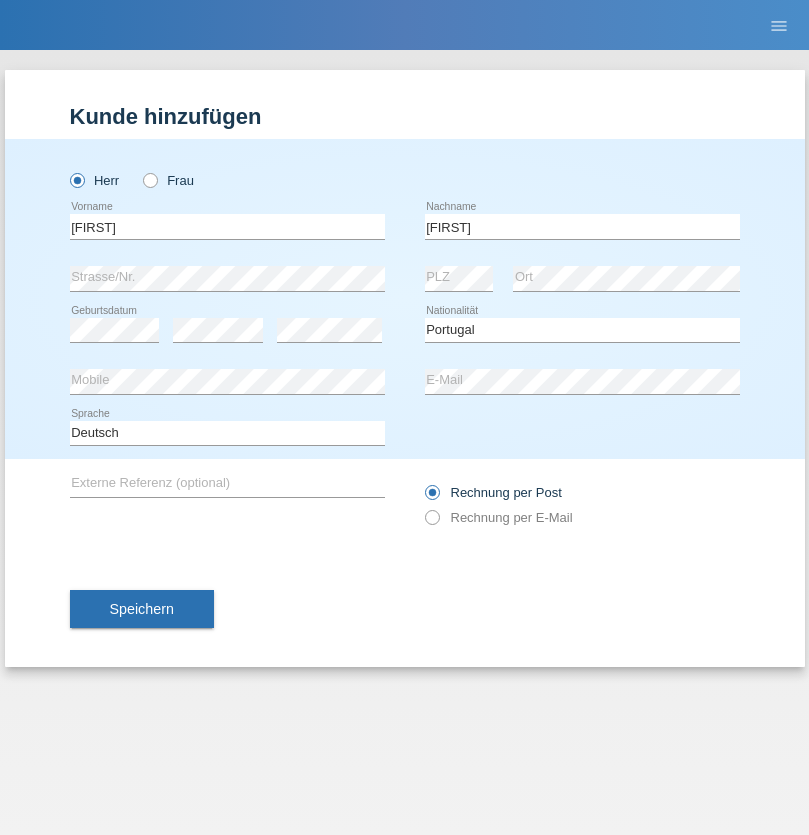 select on "C" 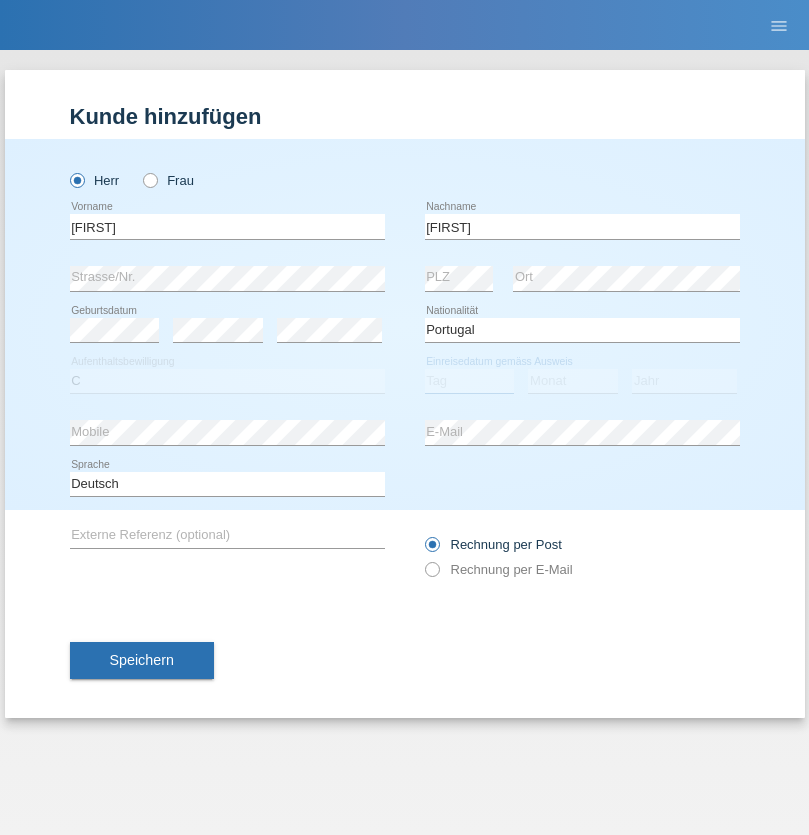 select on "23" 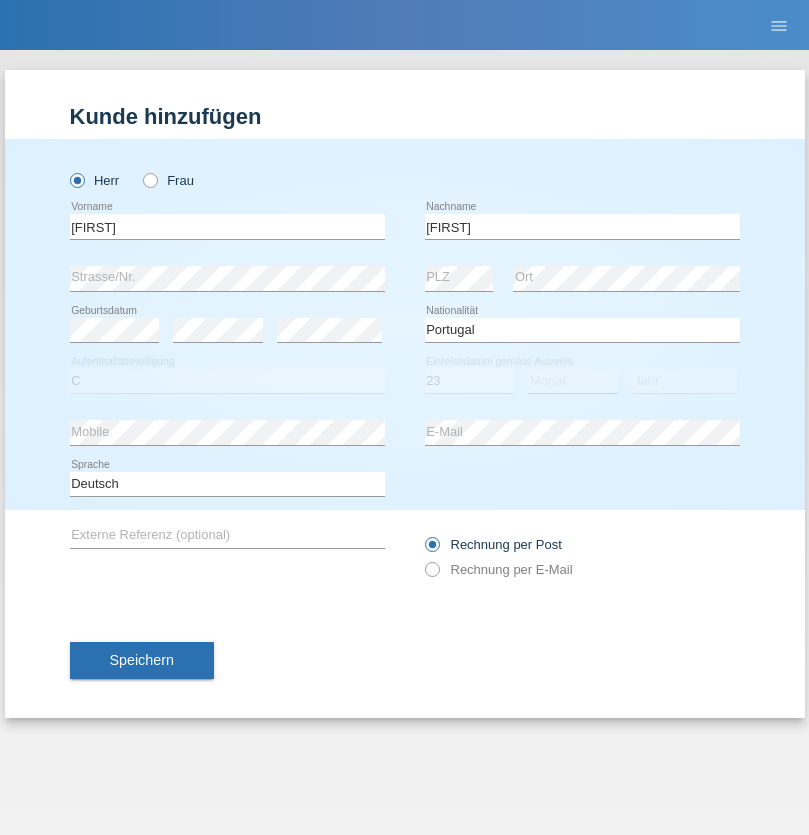 select on "08" 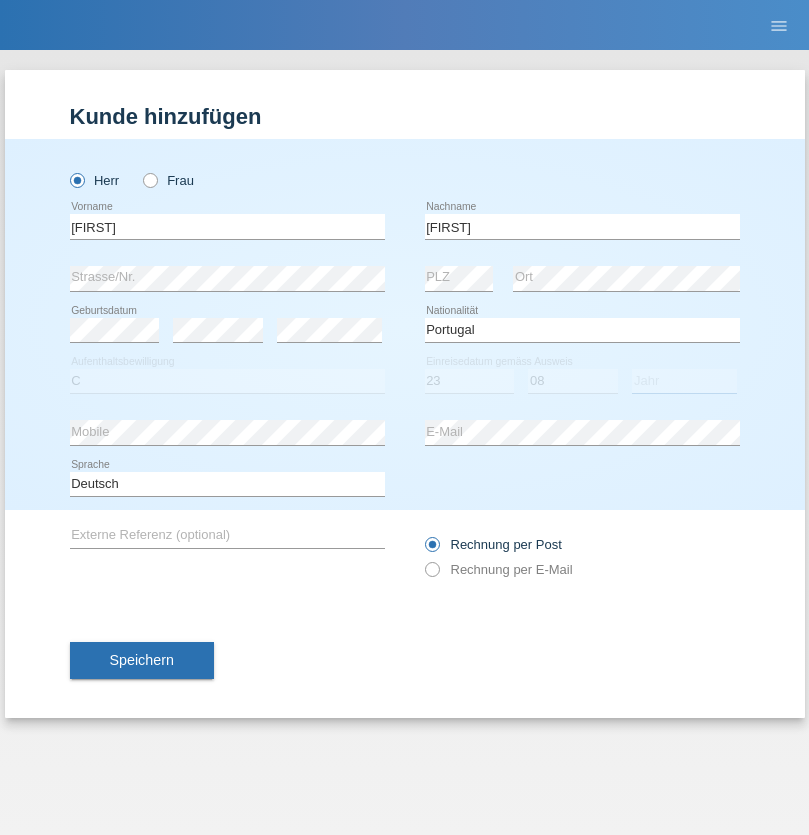 select on "2021" 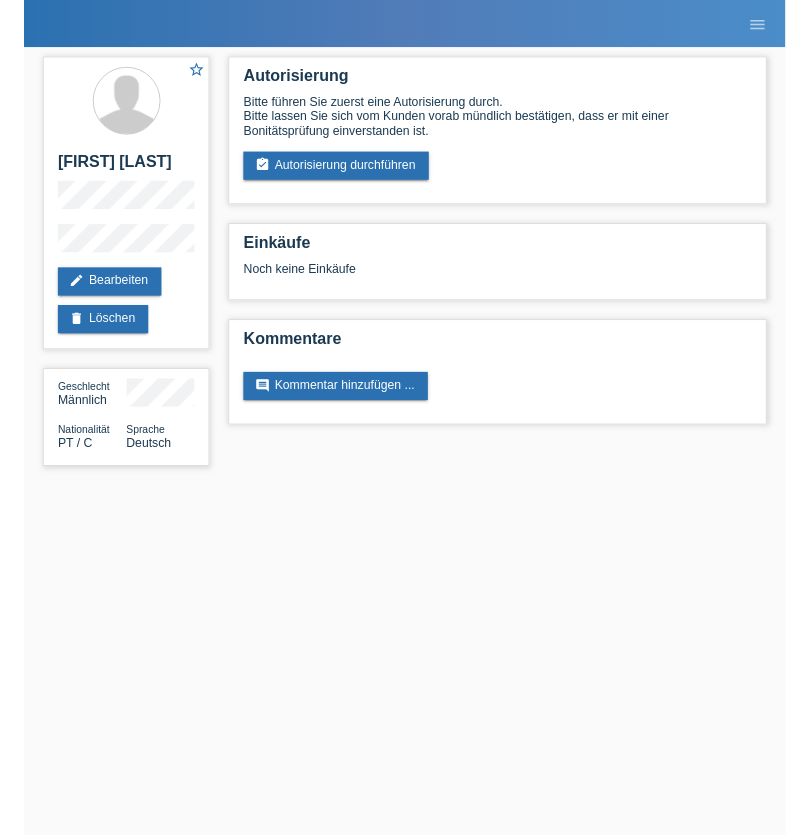 scroll, scrollTop: 0, scrollLeft: 0, axis: both 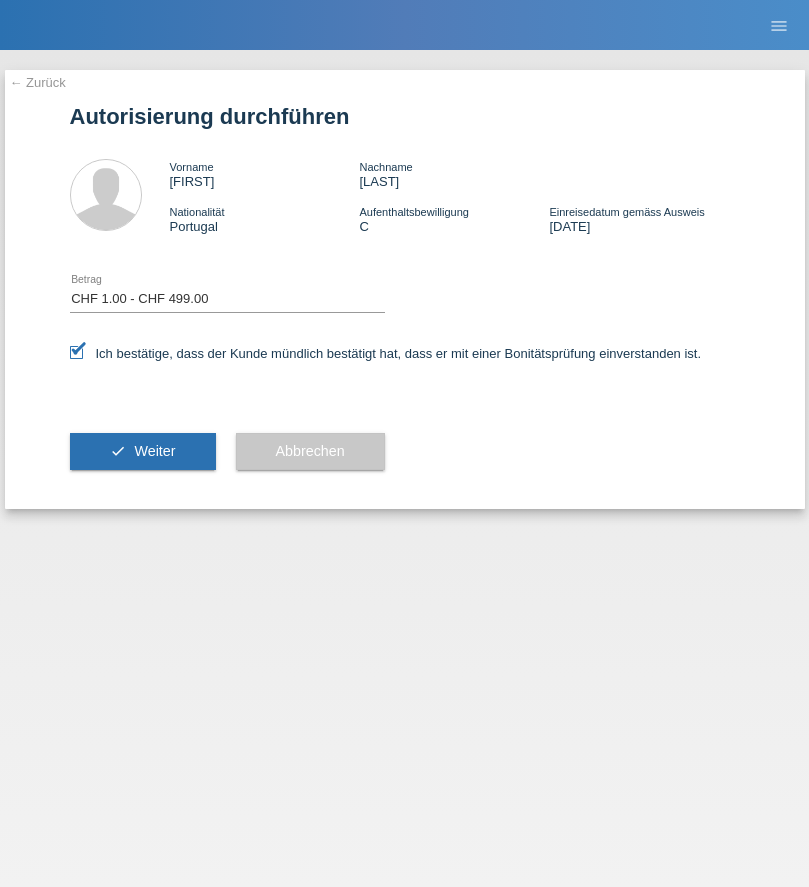 select on "1" 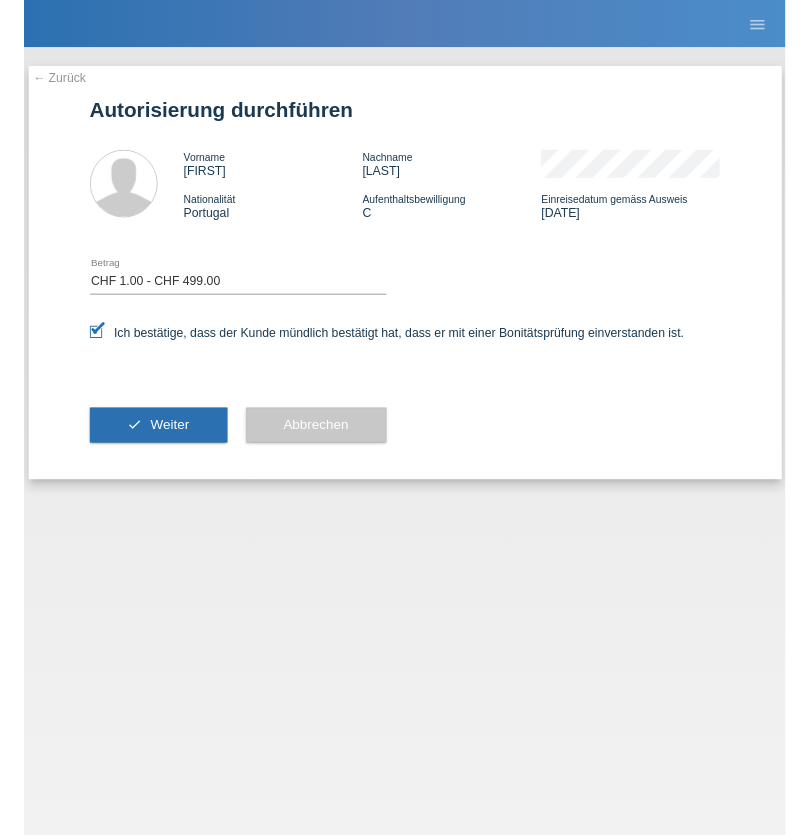 scroll, scrollTop: 0, scrollLeft: 0, axis: both 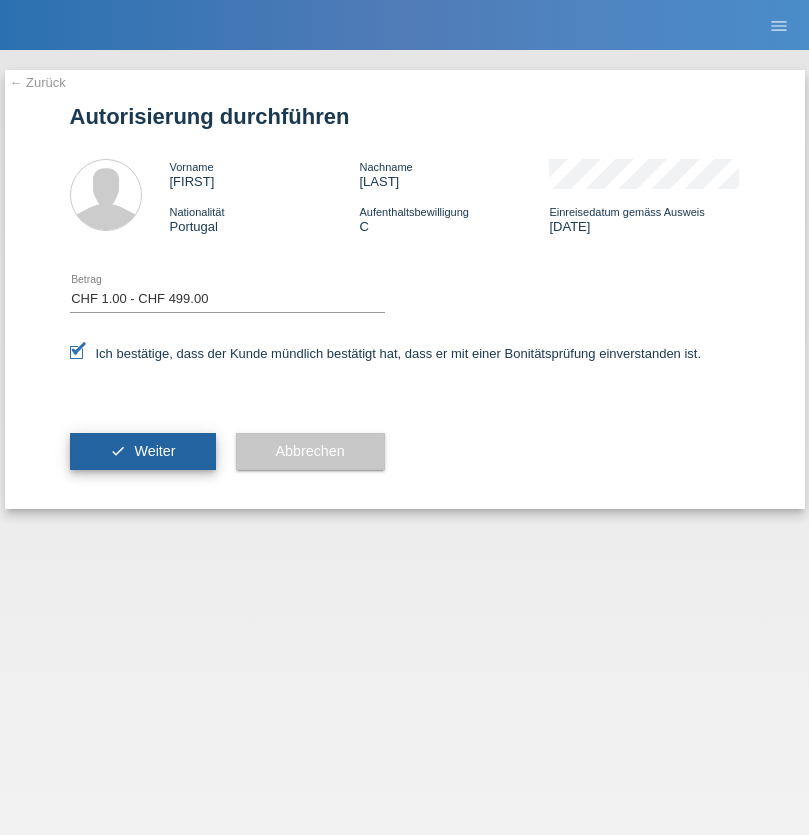 click on "Weiter" at bounding box center [154, 451] 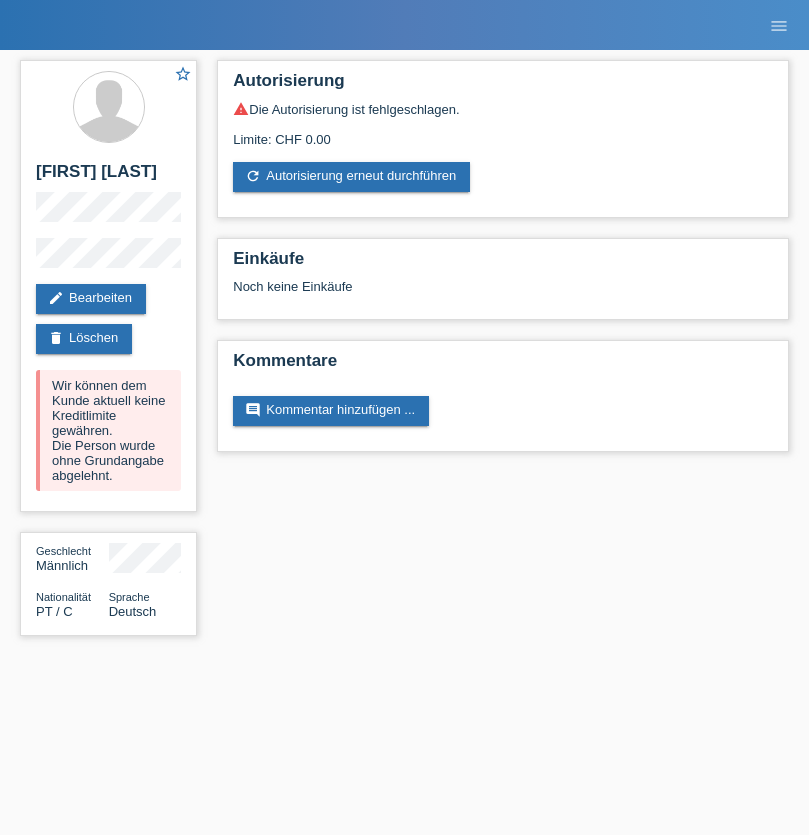 scroll, scrollTop: 0, scrollLeft: 0, axis: both 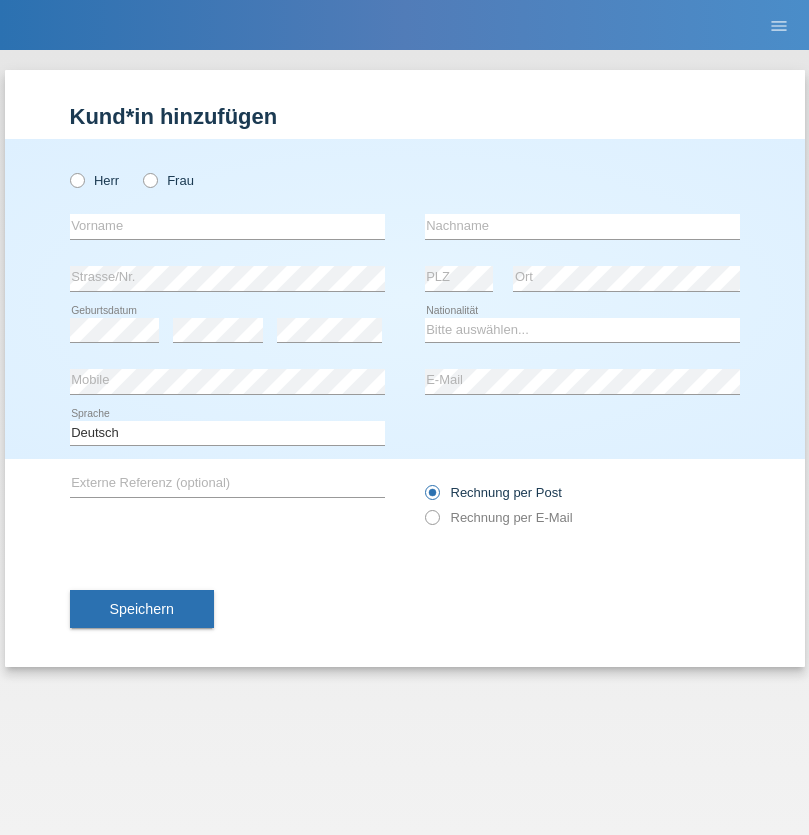 radio on "true" 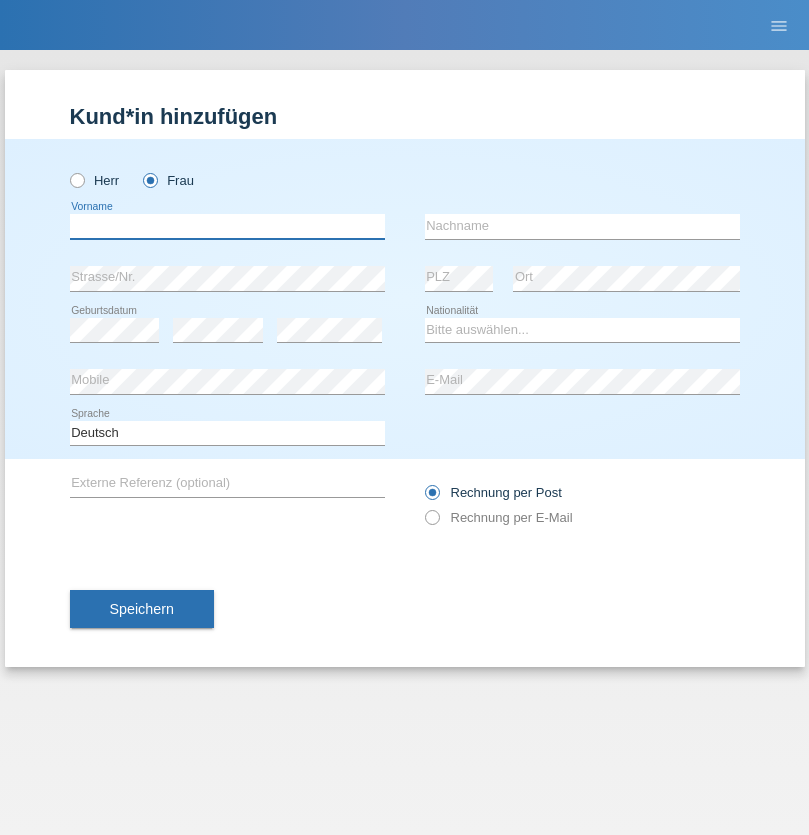 click at bounding box center (227, 226) 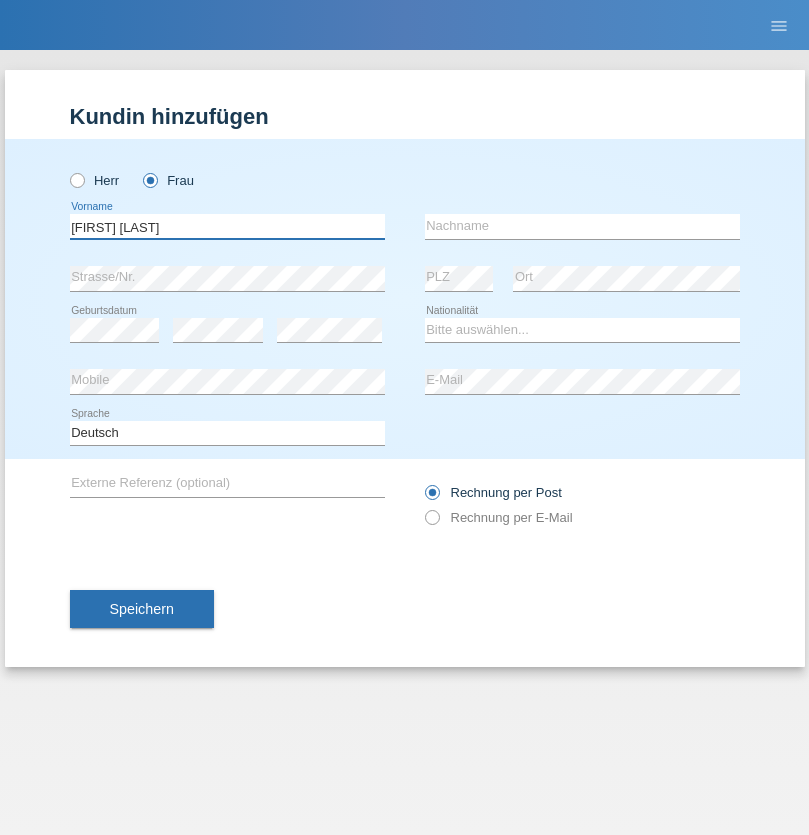 type on "Maria Fernanda" 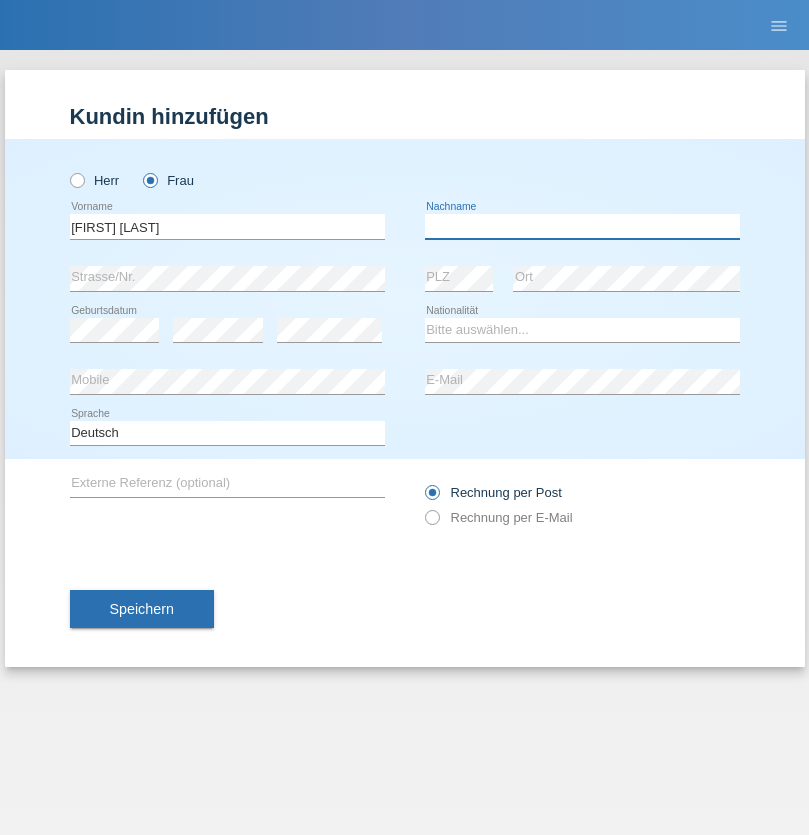 click at bounding box center (582, 226) 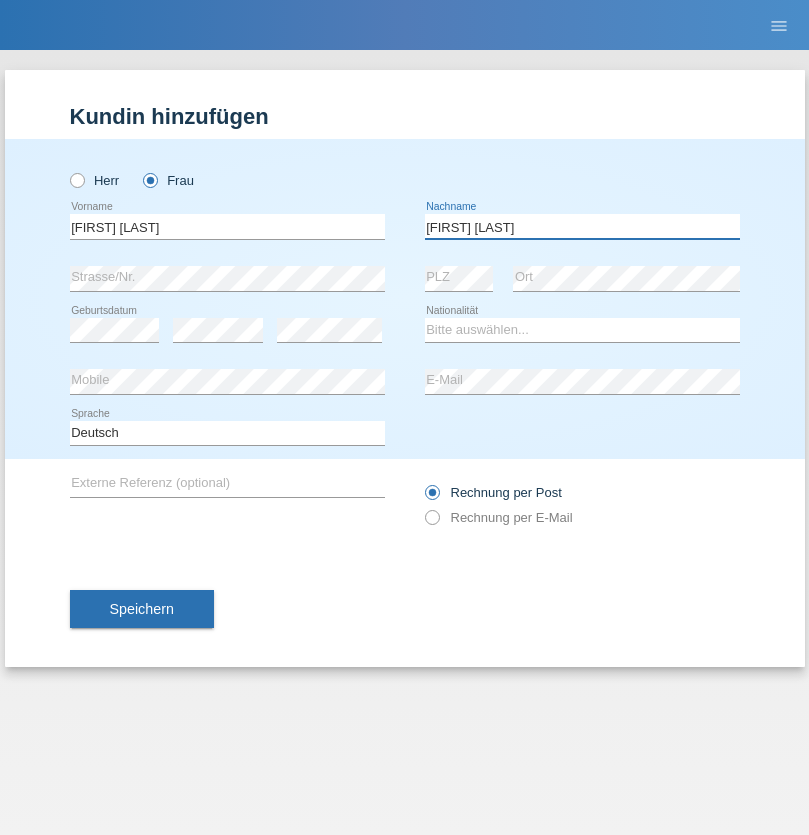 type on "Knusel Campillo" 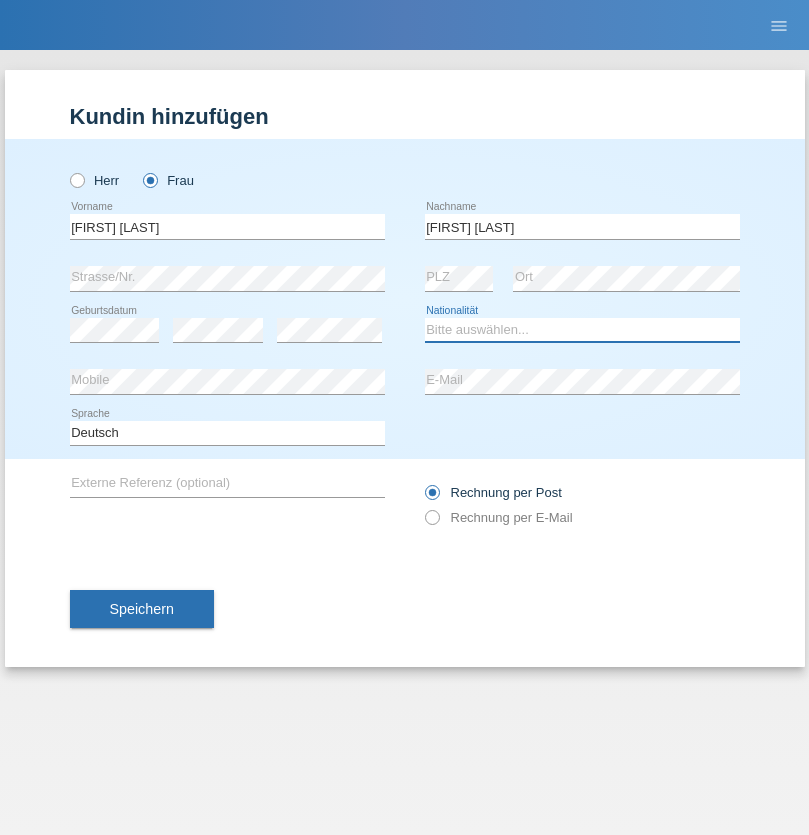 select on "CH" 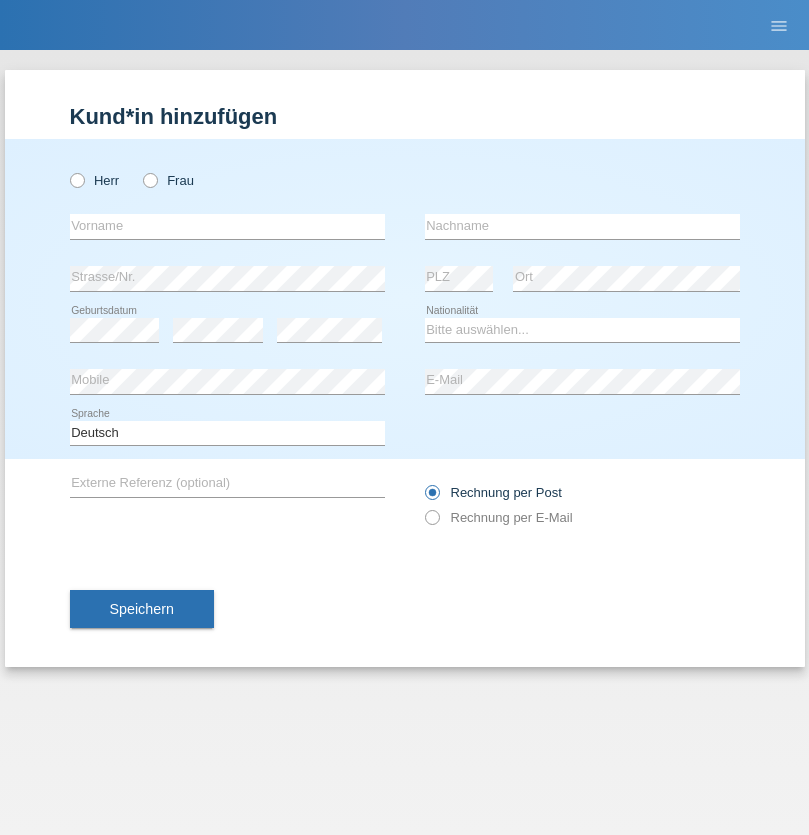 scroll, scrollTop: 0, scrollLeft: 0, axis: both 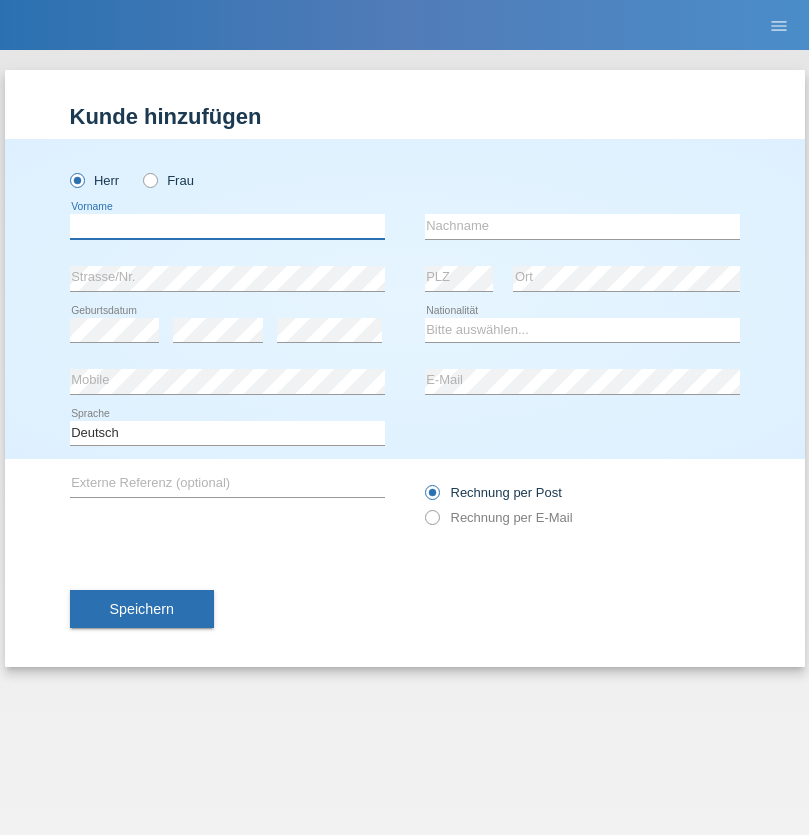 click at bounding box center (227, 226) 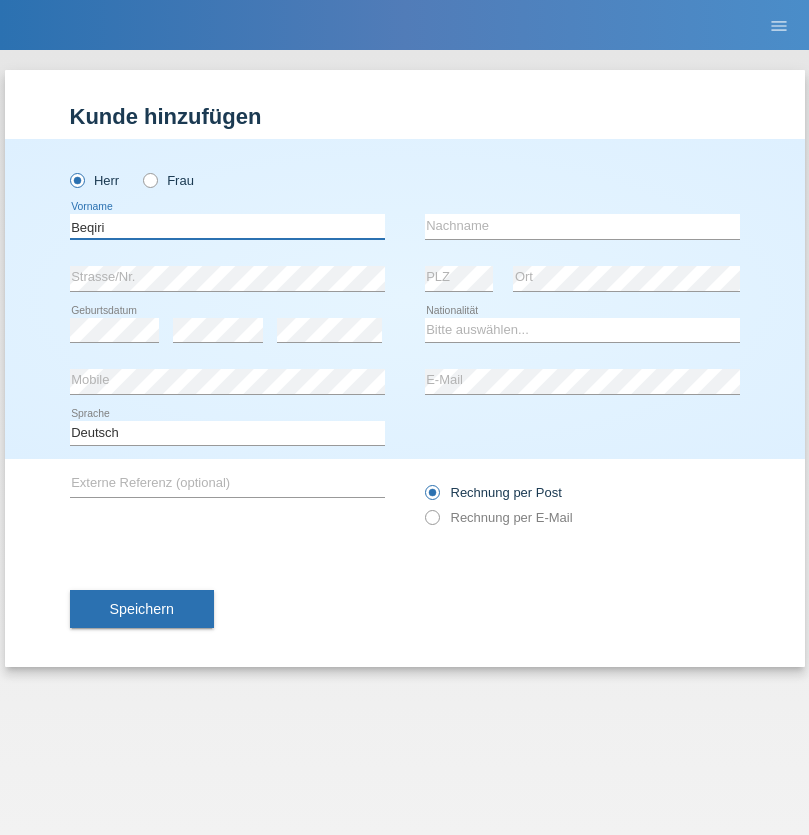 type on "Beqiri" 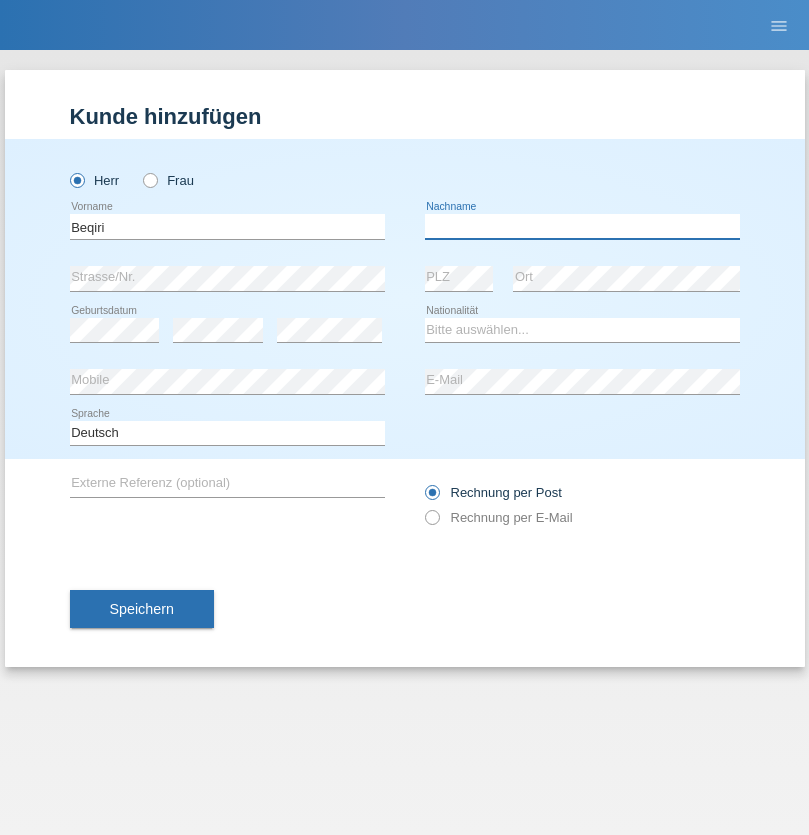 click at bounding box center (582, 226) 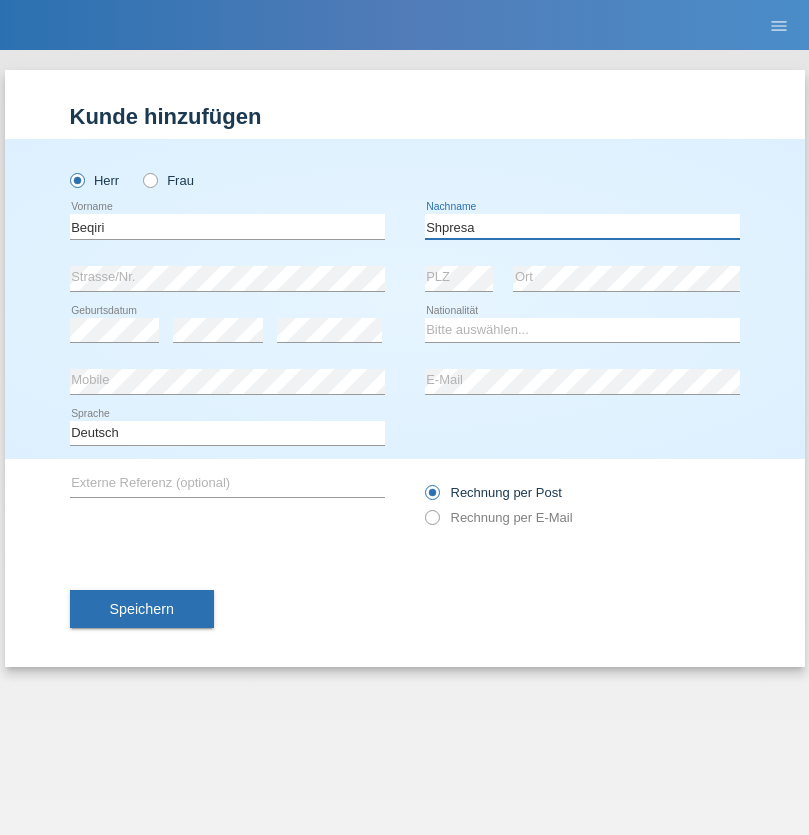 type on "Shpresa" 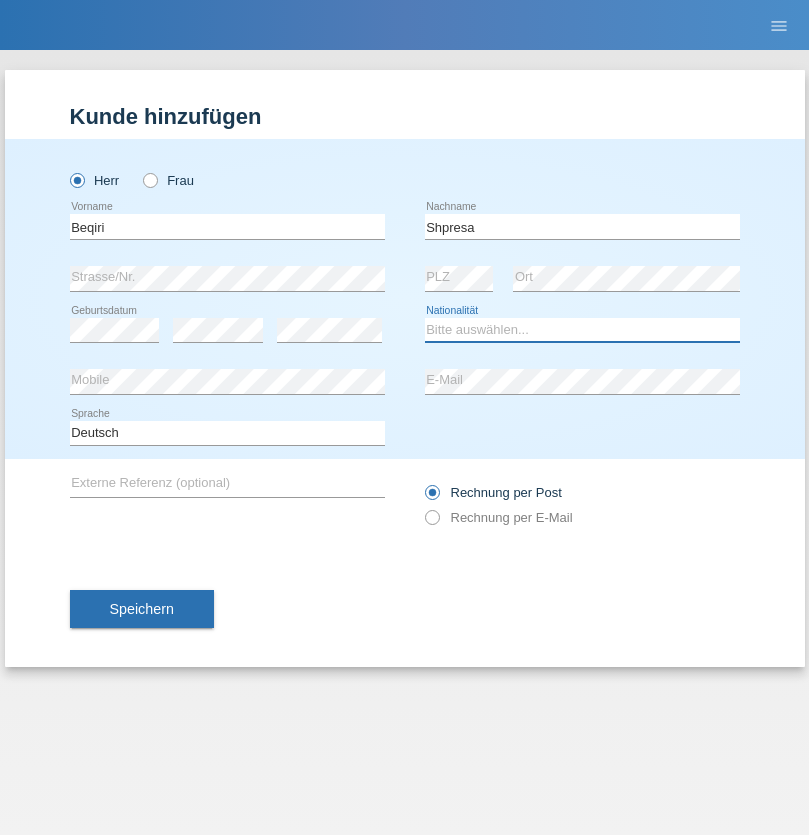 select on "XK" 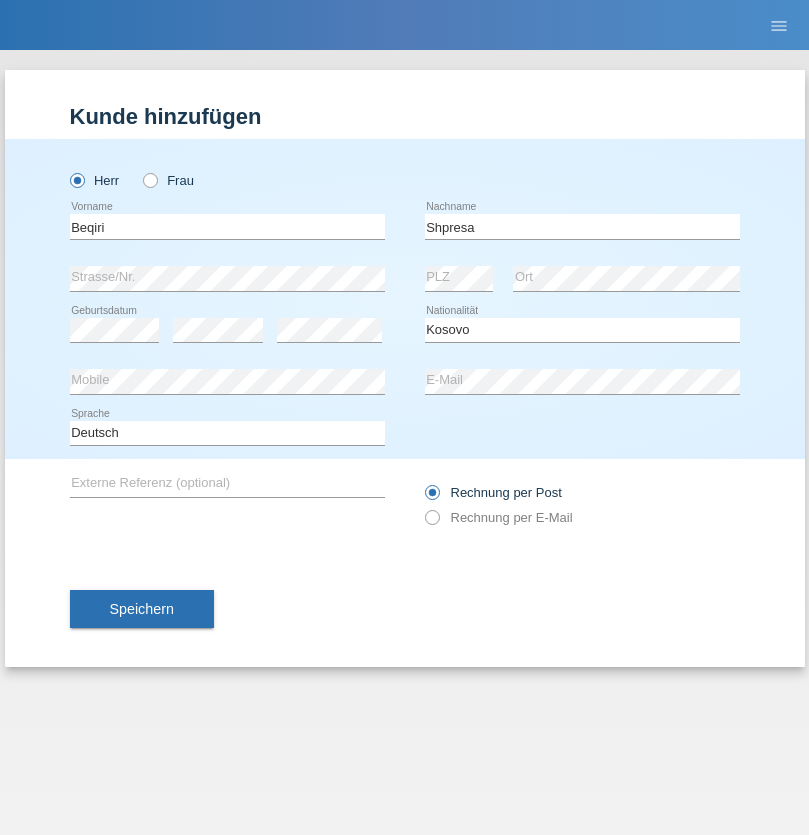 select on "C" 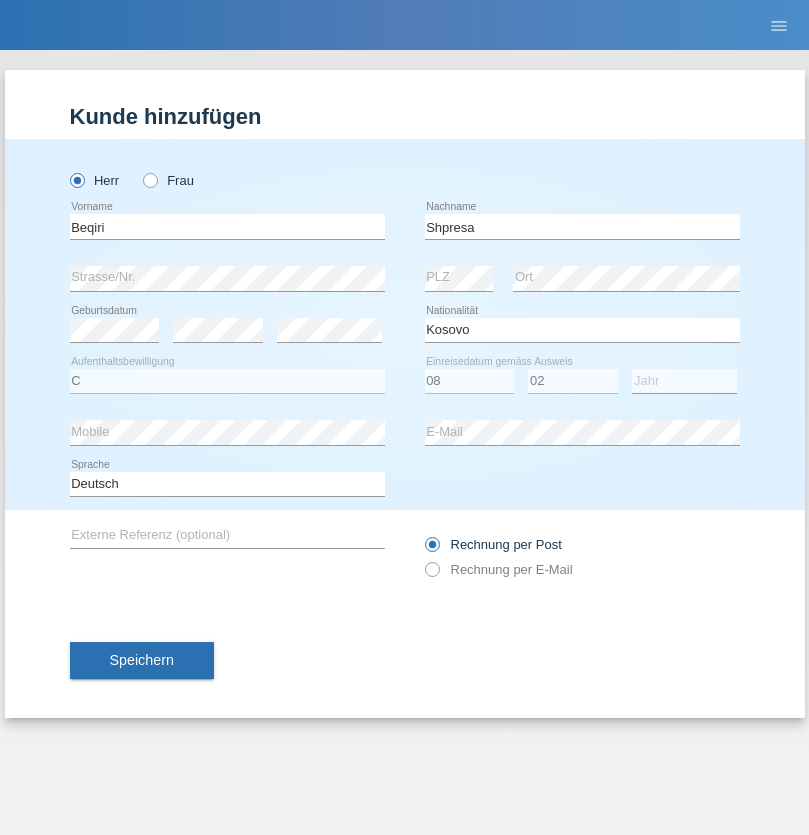 select on "1979" 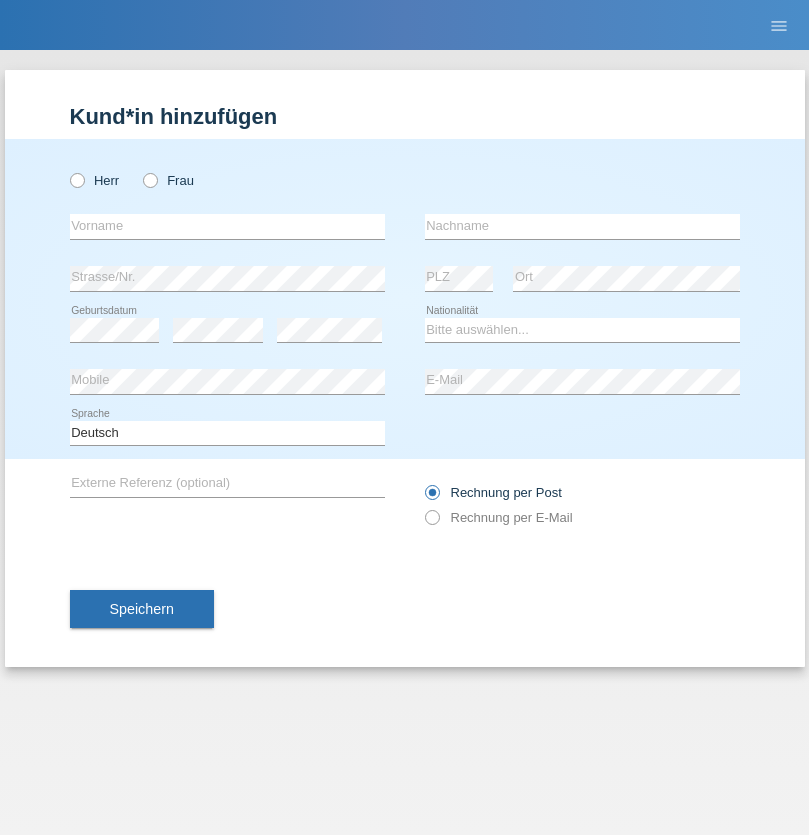 scroll, scrollTop: 0, scrollLeft: 0, axis: both 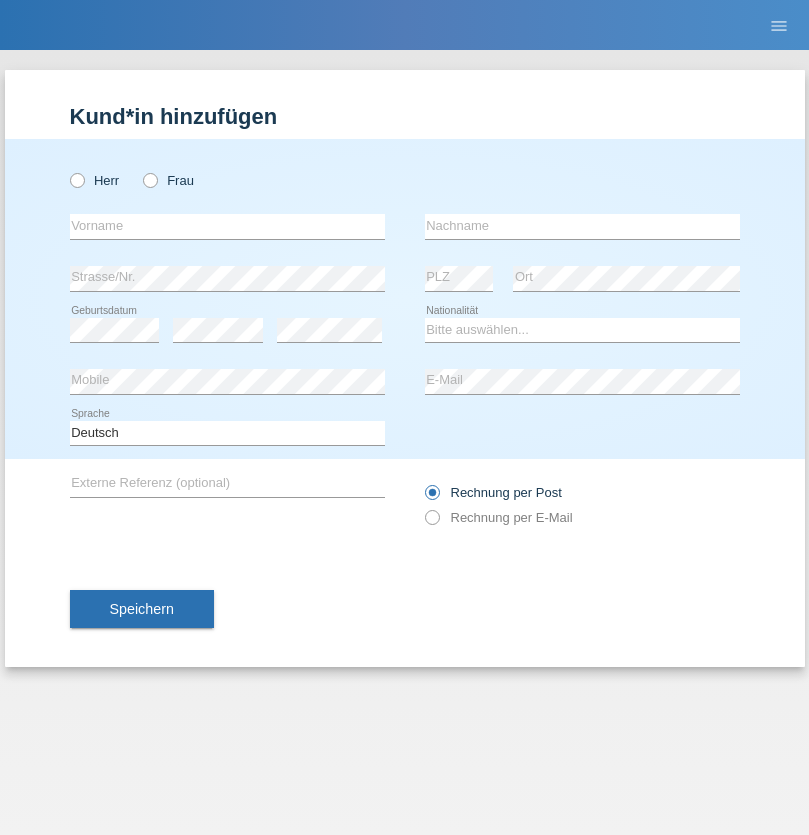 radio on "true" 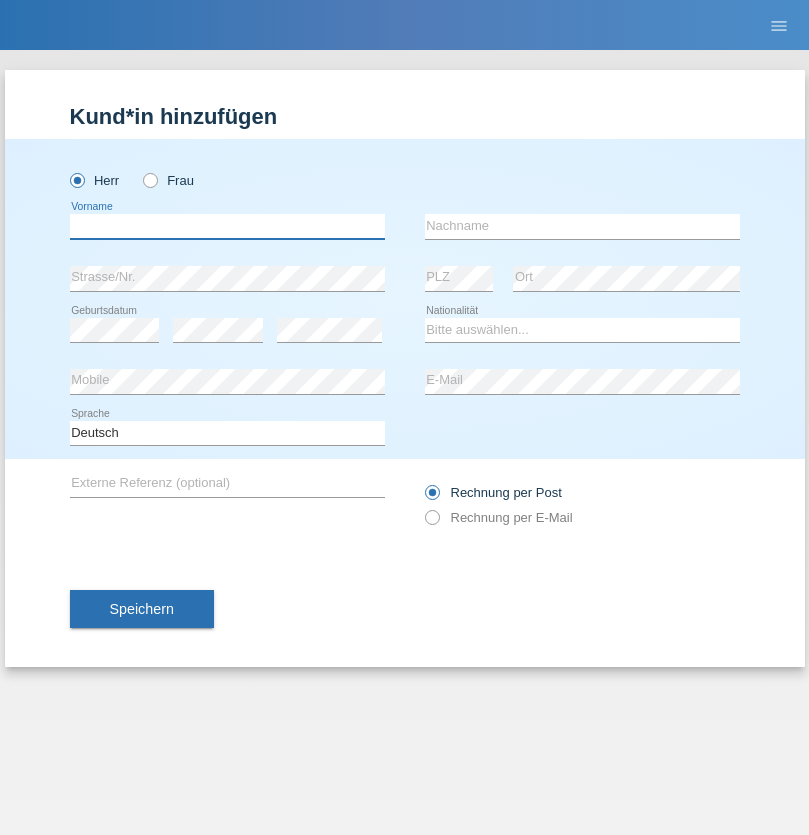 click at bounding box center (227, 226) 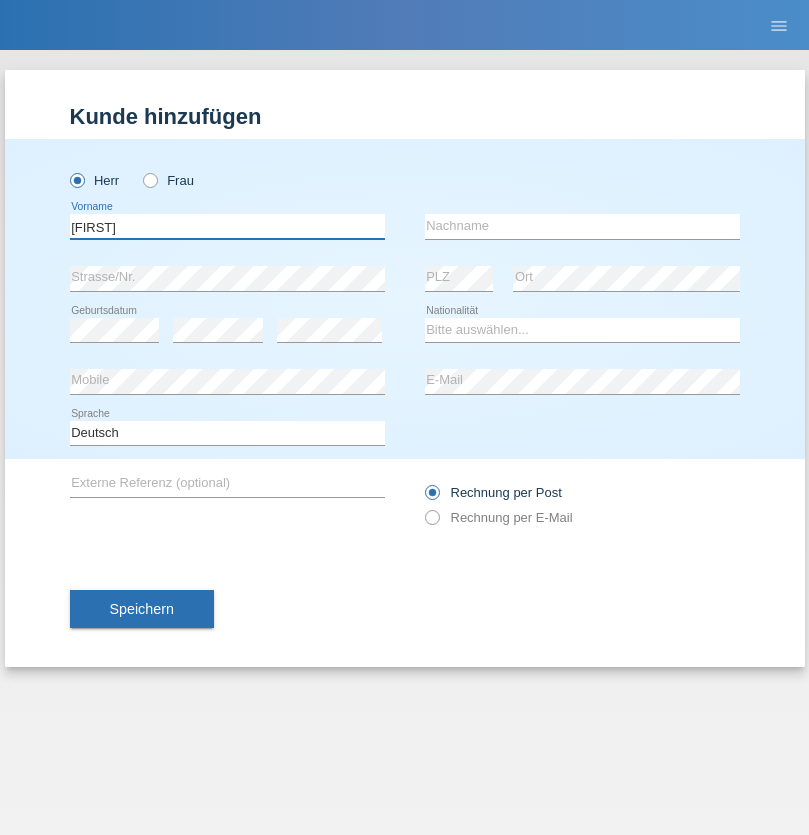 type on "Timo" 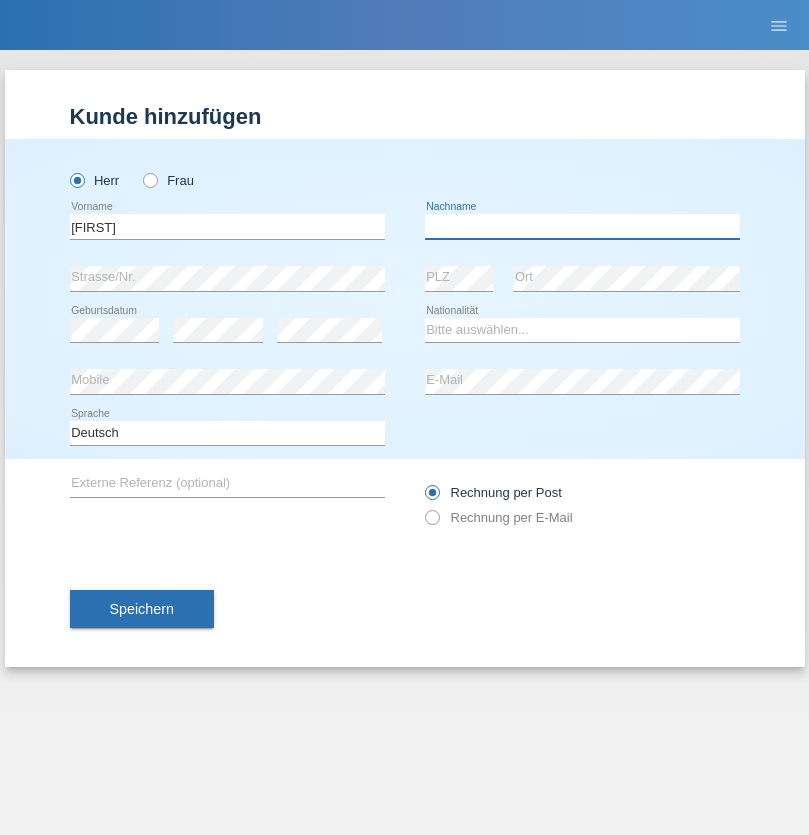 click at bounding box center (582, 226) 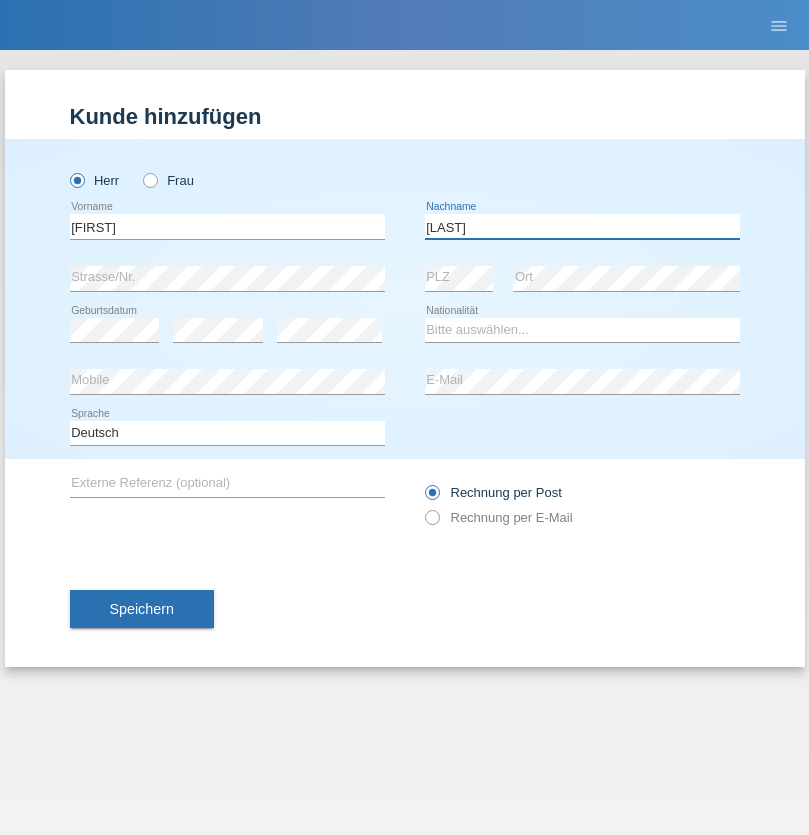 type on "Ledermann" 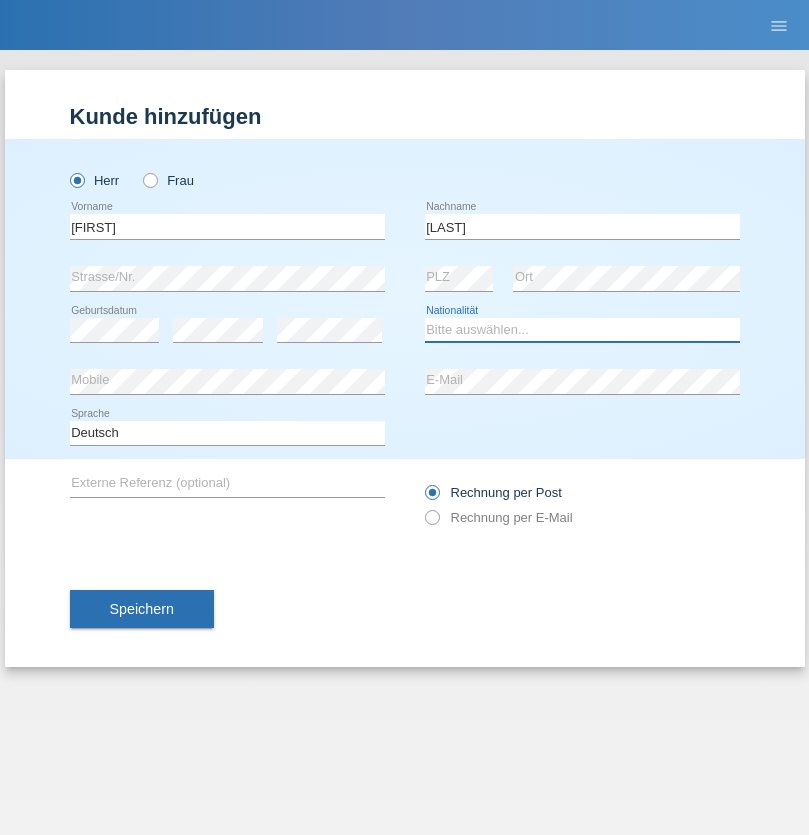select on "CH" 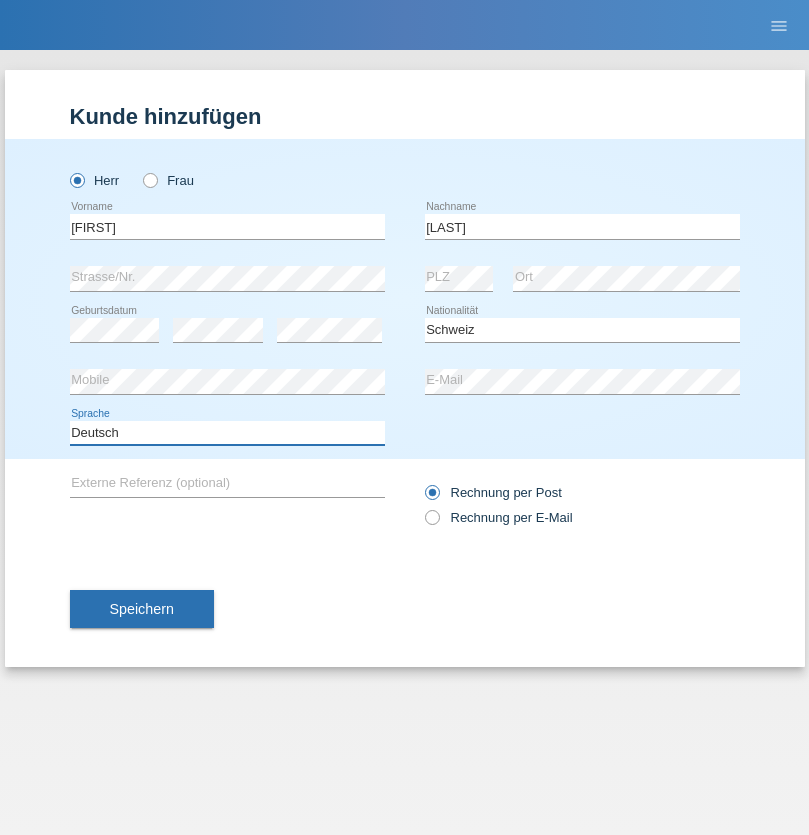 select on "en" 